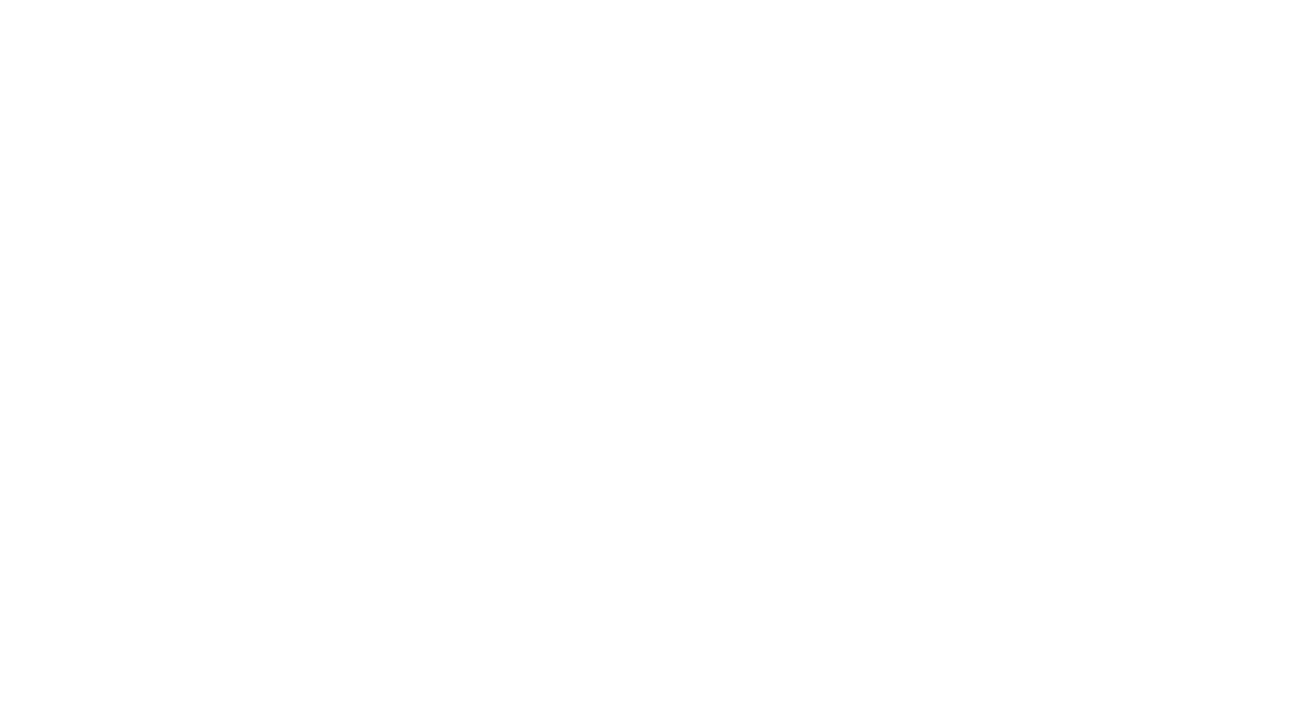 scroll, scrollTop: 0, scrollLeft: 0, axis: both 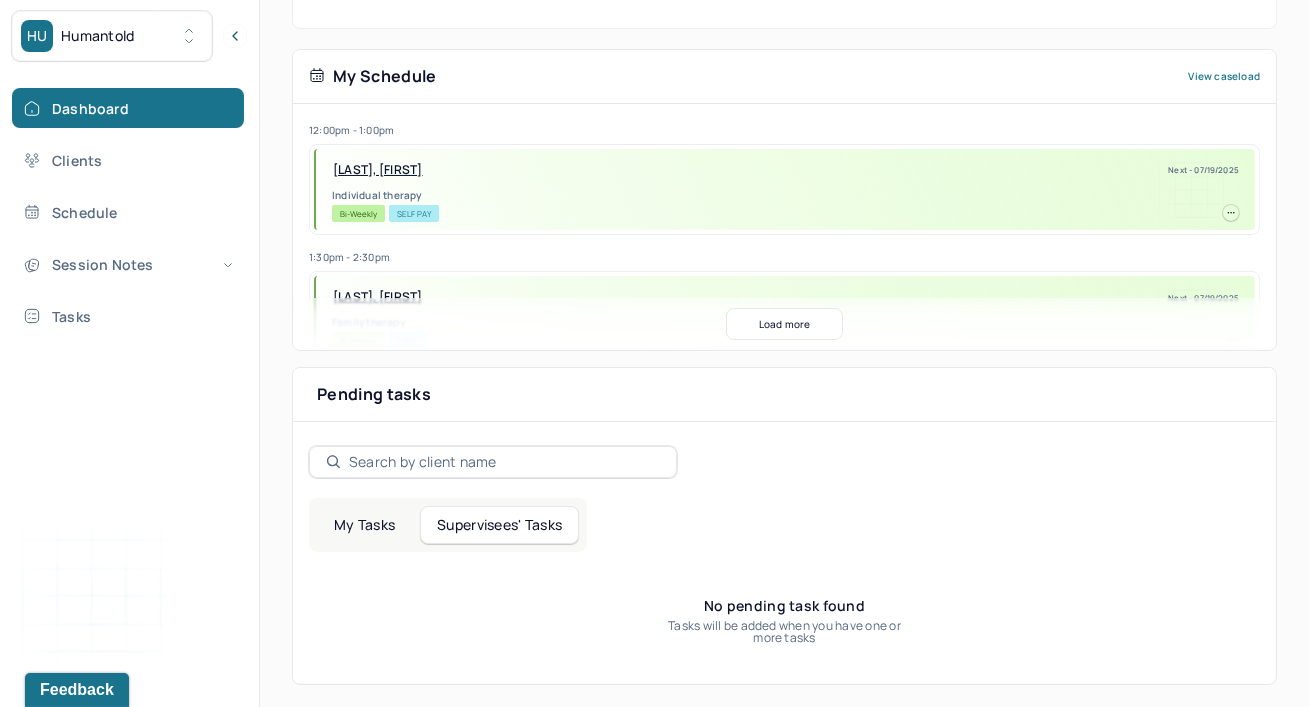 click on "My Tasks     Supervisees' Tasks" at bounding box center [448, 525] 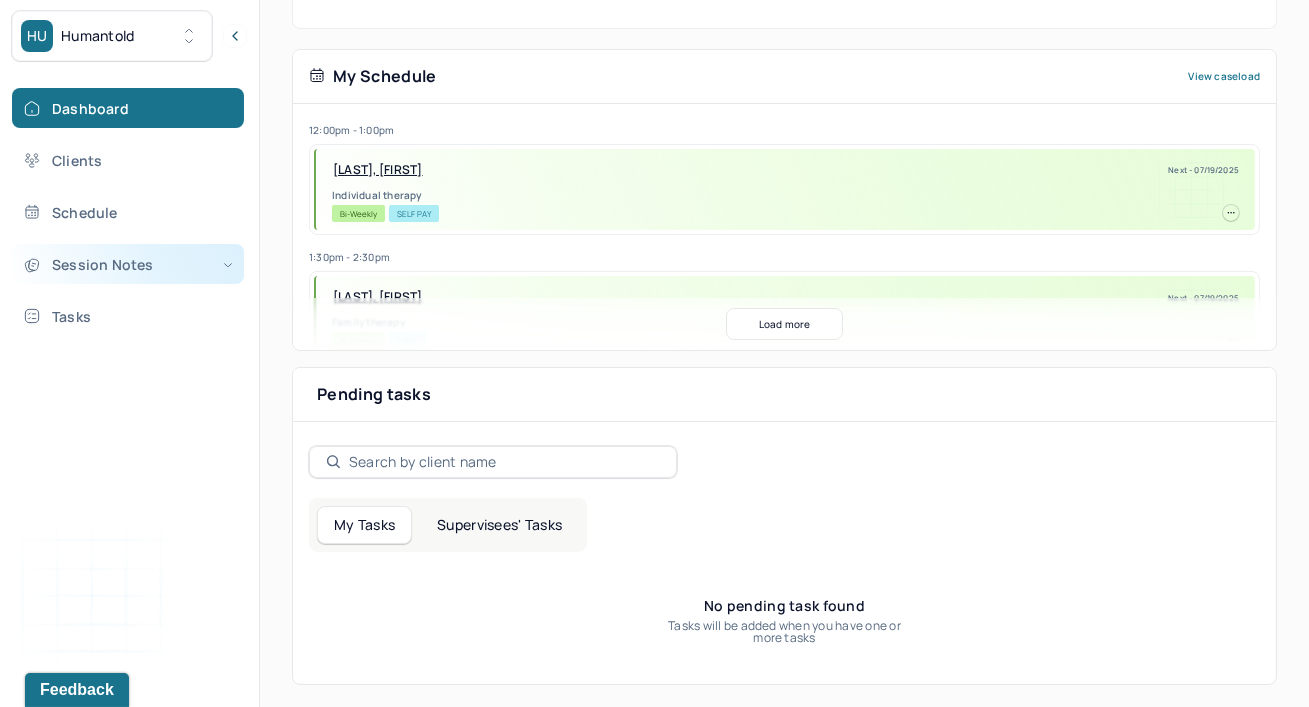 click on "Session Notes" at bounding box center (128, 264) 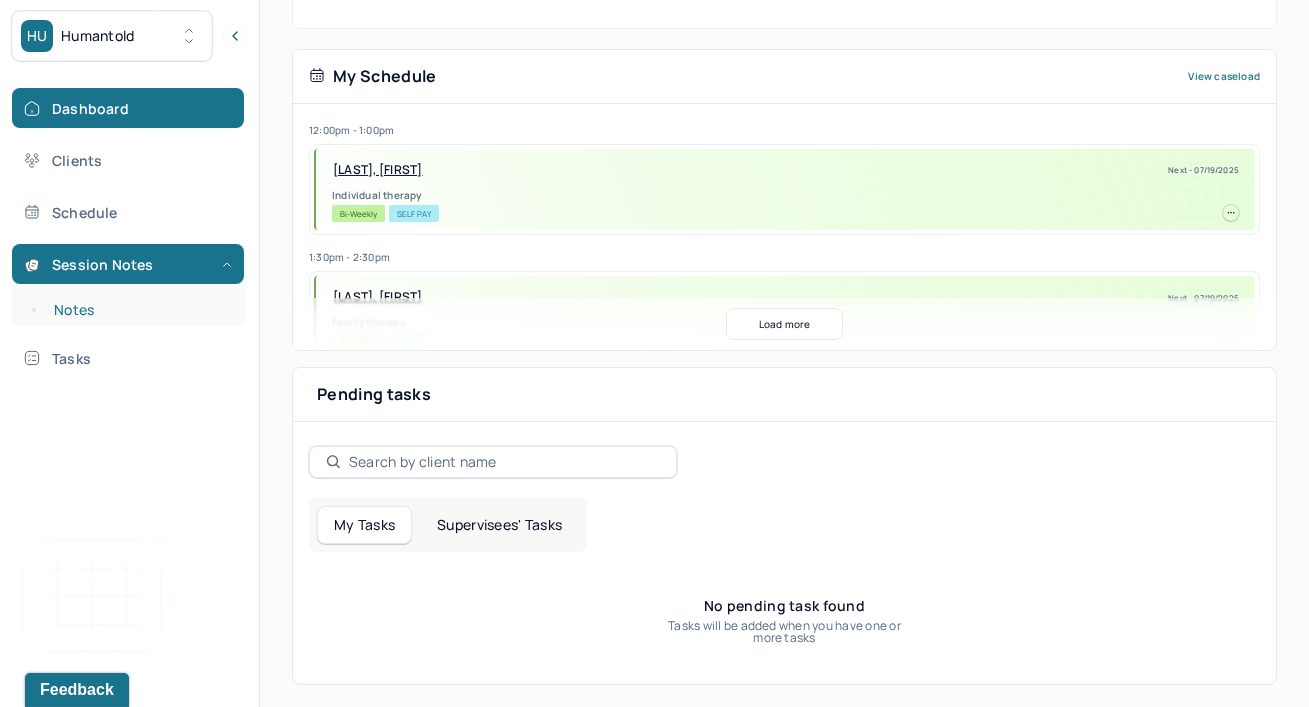 click on "Notes" at bounding box center (139, 310) 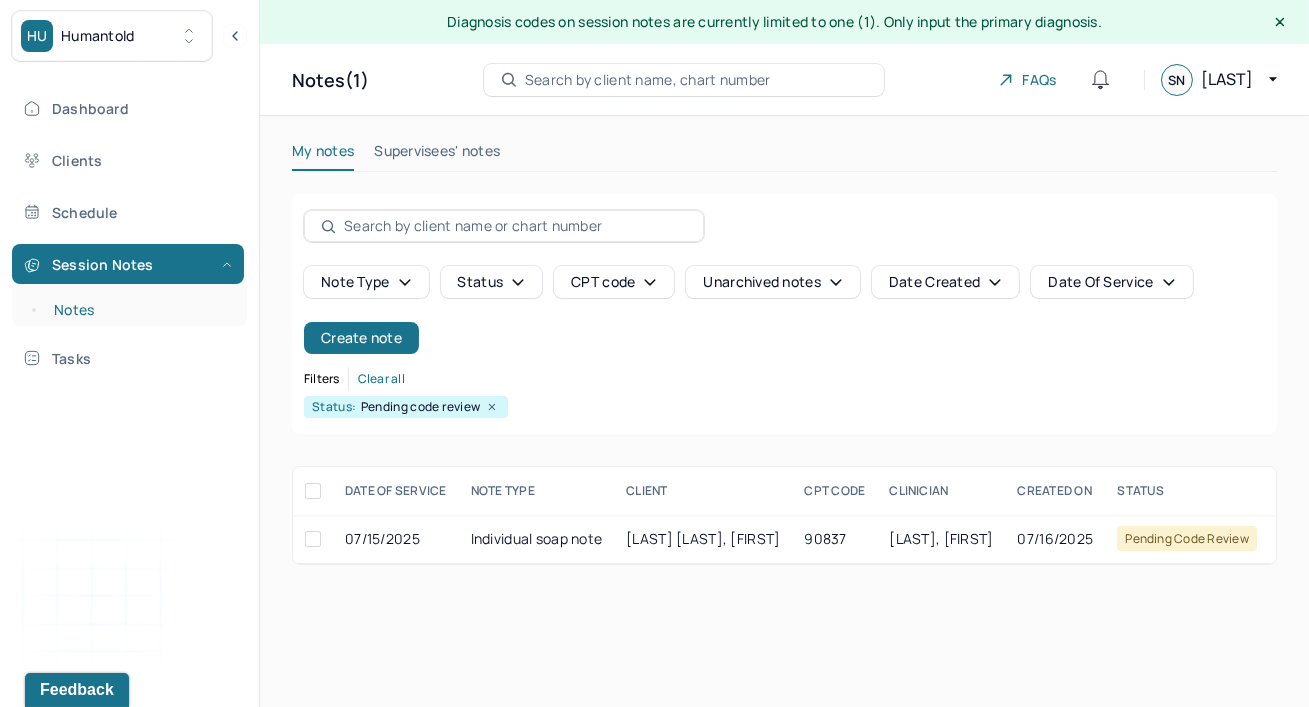 scroll, scrollTop: 0, scrollLeft: 0, axis: both 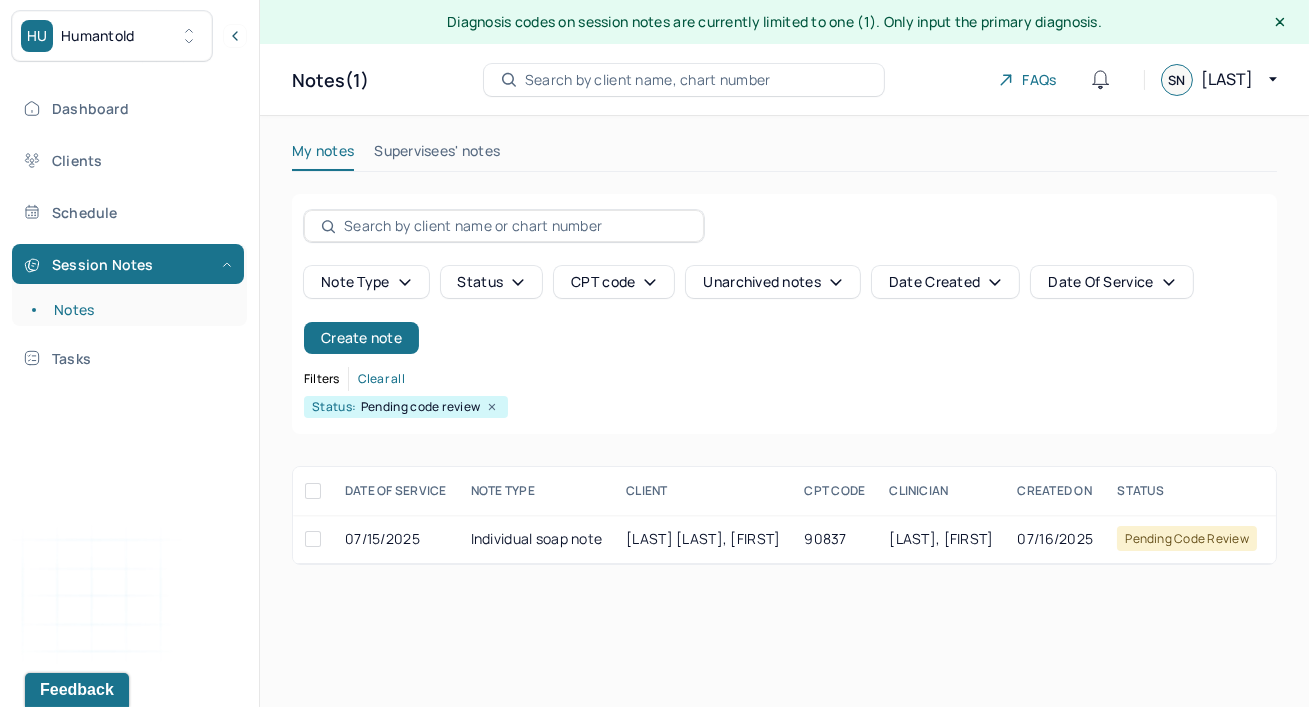 click on "Filters   Clear all" at bounding box center [784, 379] 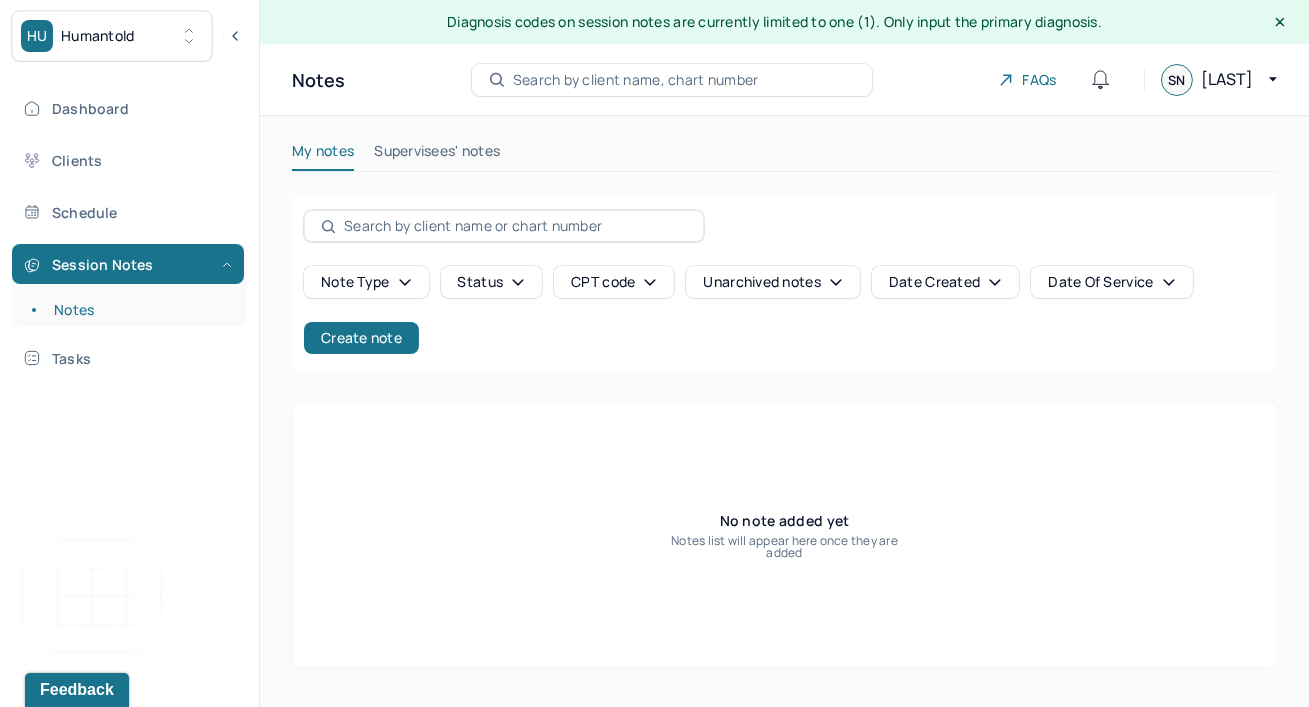click on "Note type     Status     CPT code     Unarchived notes     Date Created     Date Of Service     Create note" at bounding box center (784, 310) 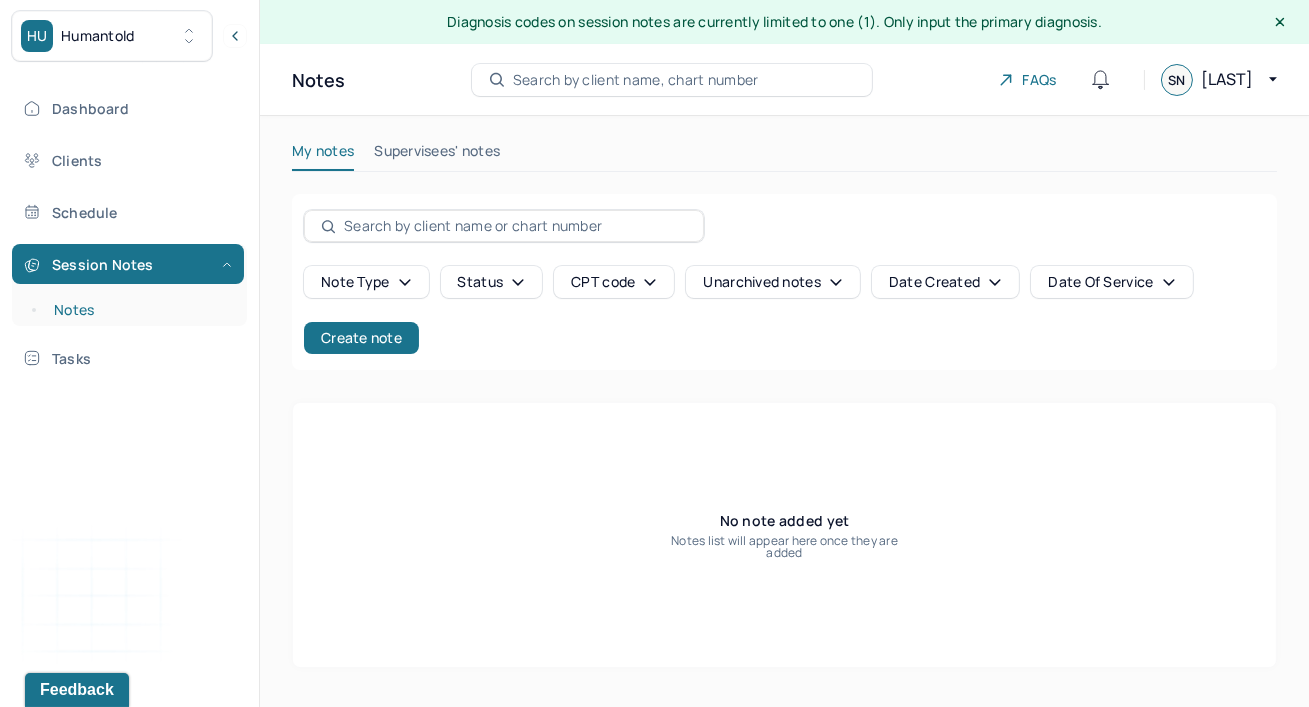 click on "Notes" at bounding box center [139, 310] 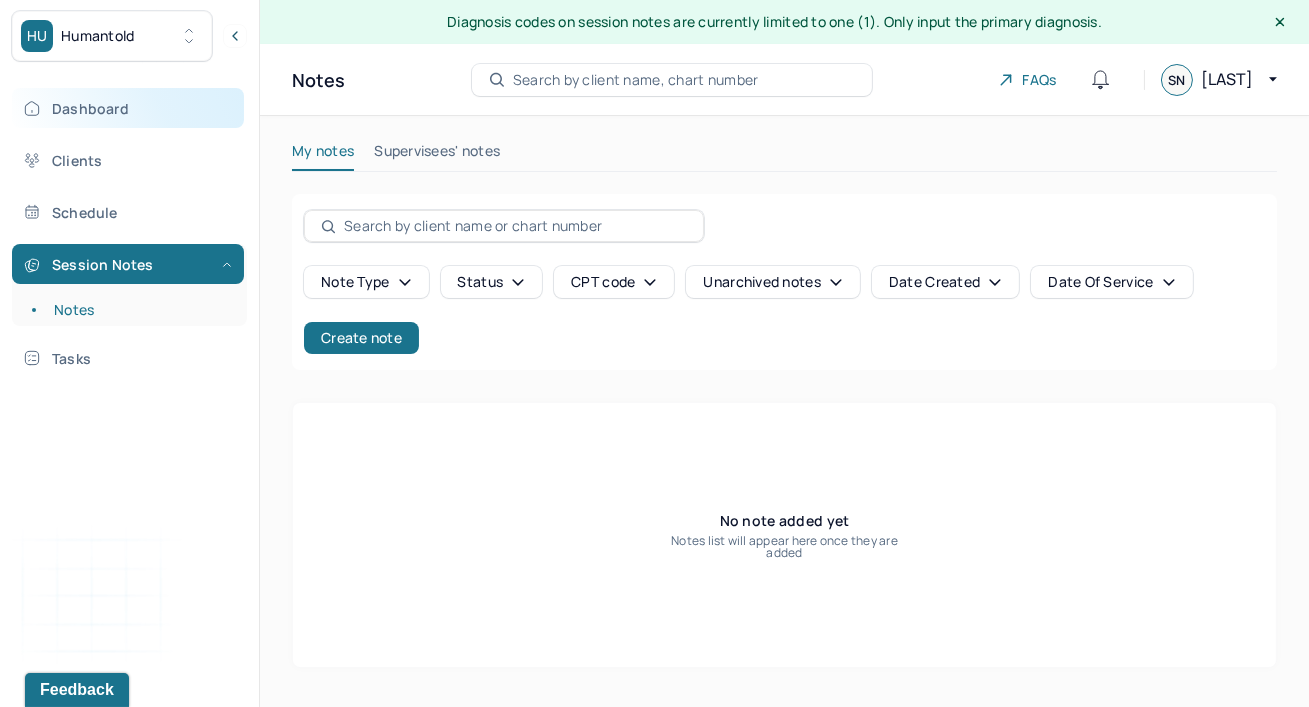 click on "Dashboard" at bounding box center (128, 108) 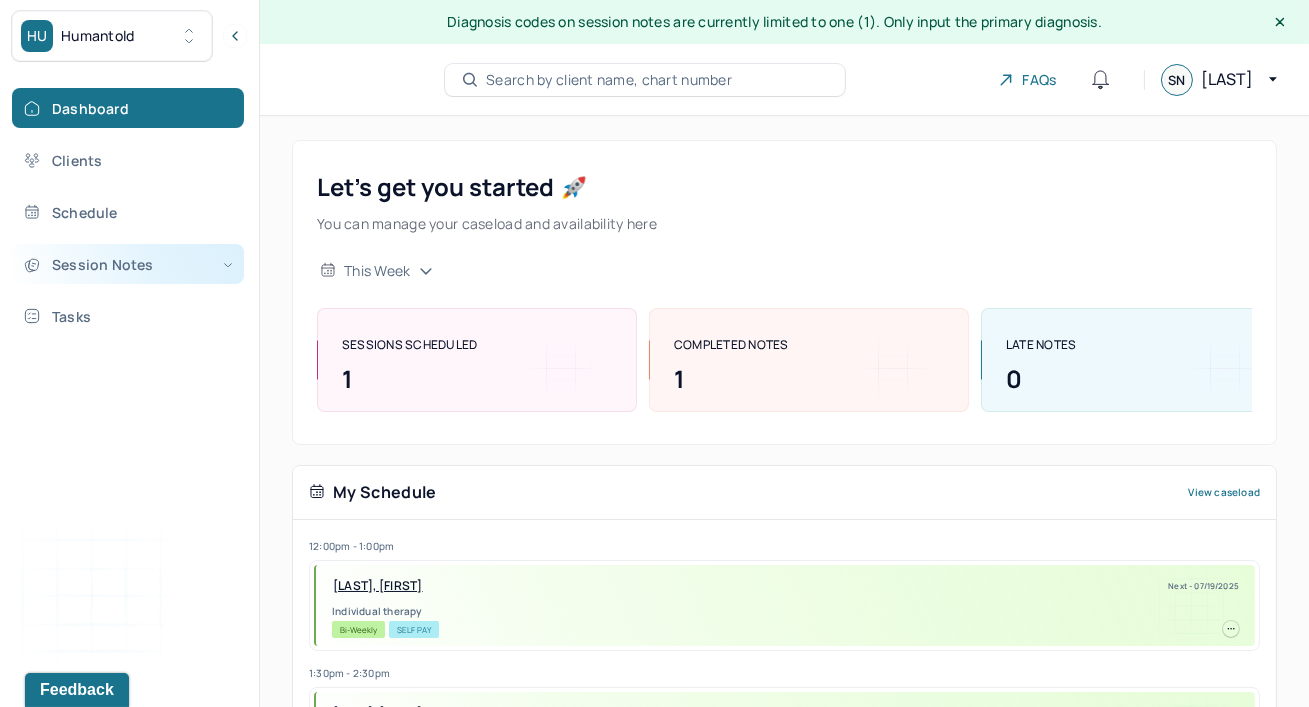 click on "Session Notes" at bounding box center (128, 264) 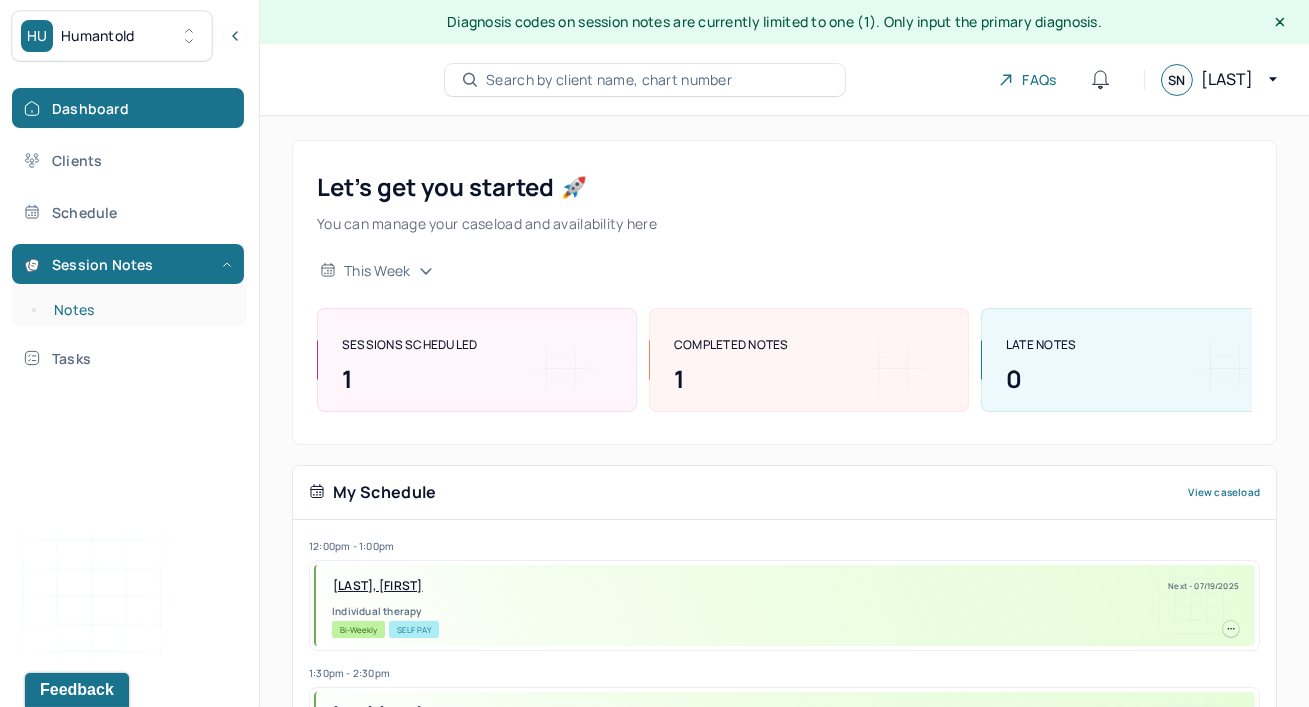 click on "Notes" at bounding box center [139, 310] 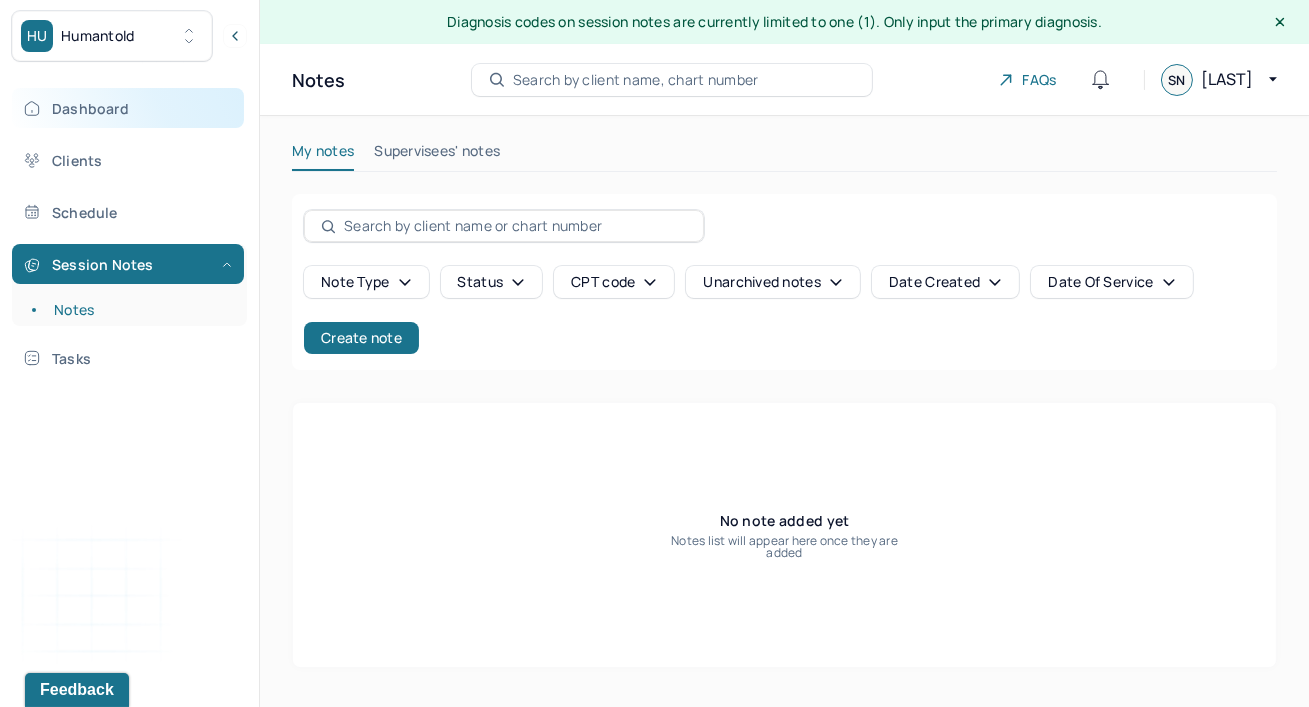 click on "Dashboard" at bounding box center (128, 108) 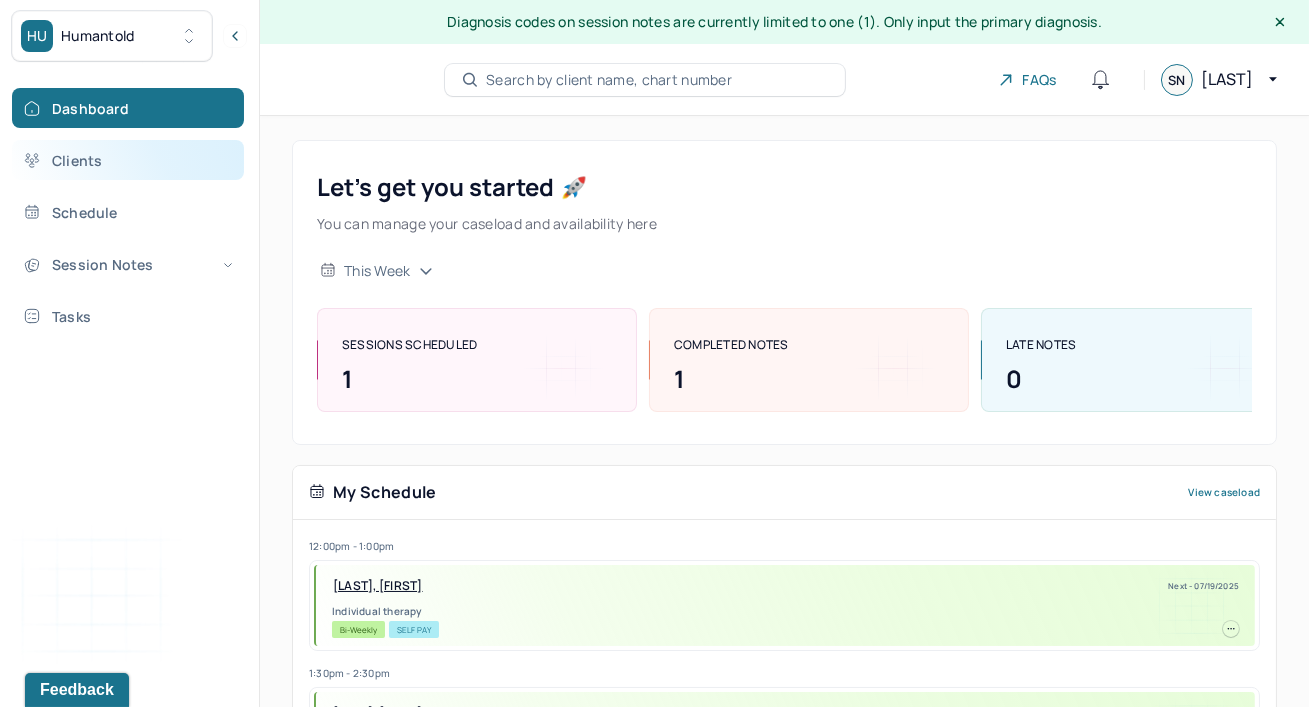 click on "Clients" at bounding box center [128, 160] 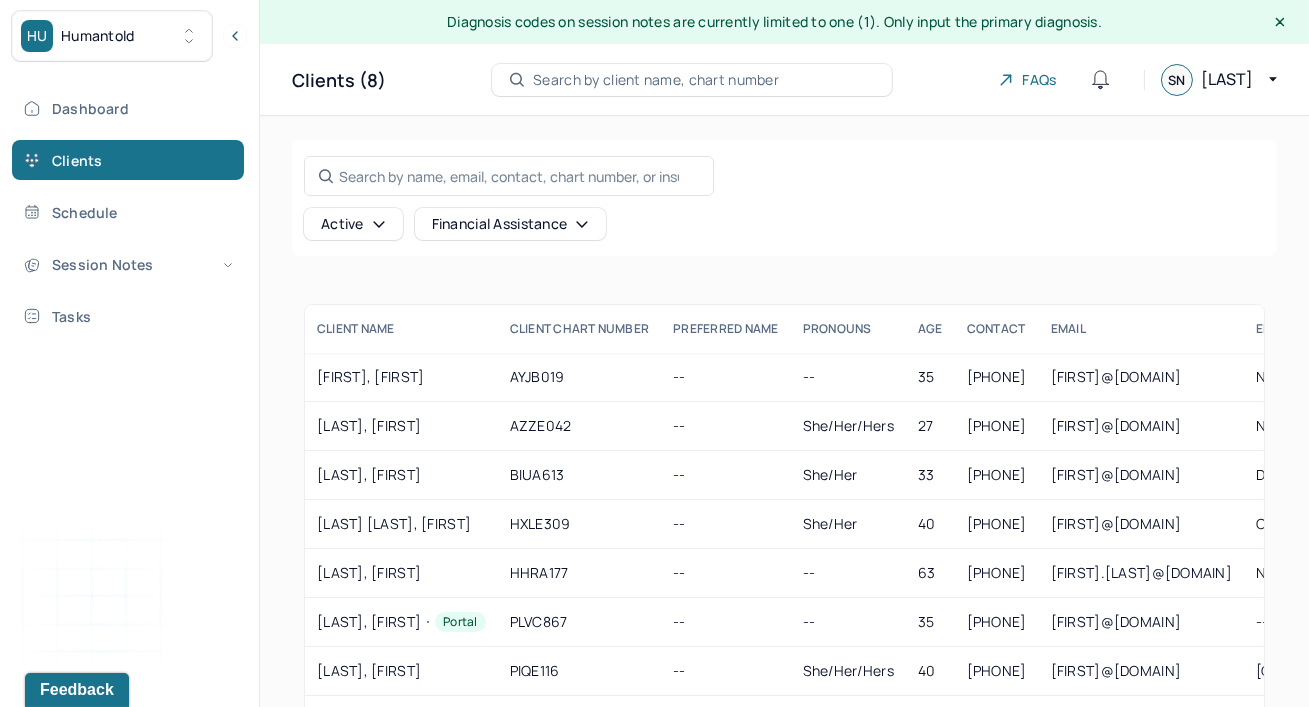 click on "Dashboard Clients Schedule Session Notes Tasks [LAST], [FIRST] provider Logout" at bounding box center (129, 374) 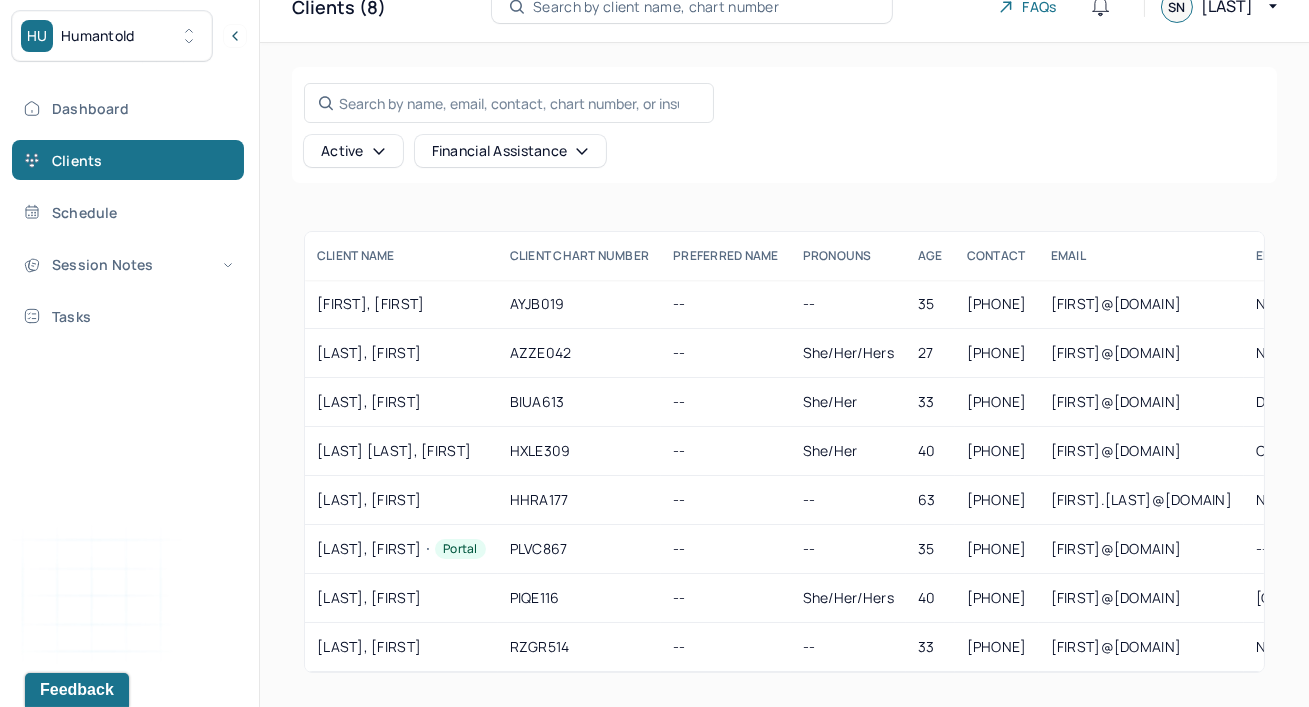 scroll, scrollTop: 77, scrollLeft: 0, axis: vertical 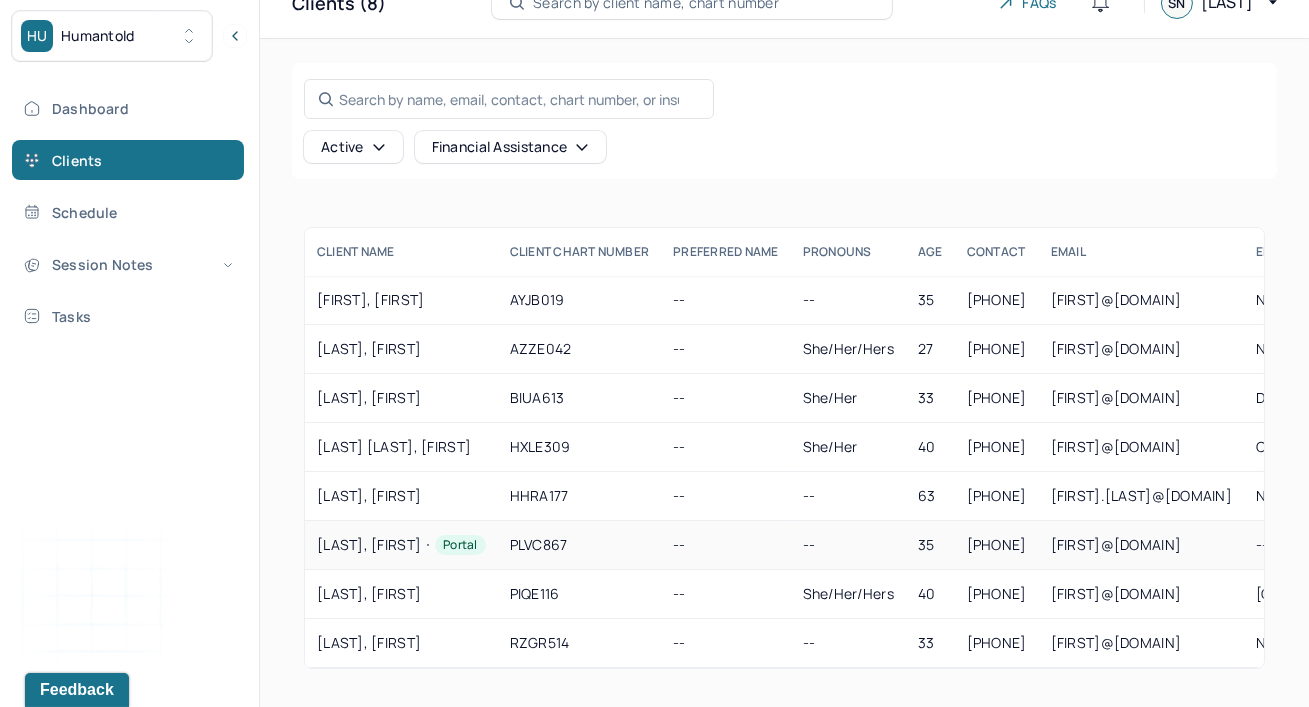 click on "Portal" at bounding box center (460, 545) 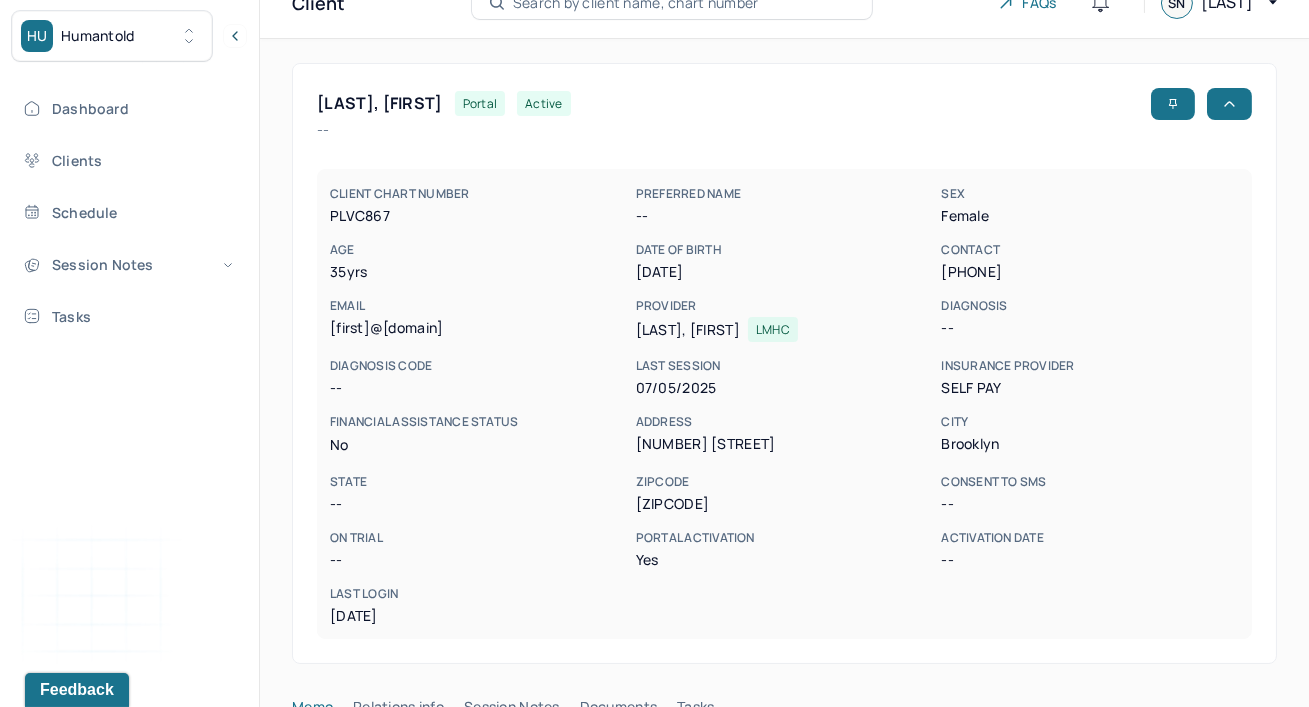 click on "CLIENT CHART NUMBER PLVC867 PREFERRED NAME -- SEX female AGE 35 yrs DATE OF BIRTH [DATE] CONTACT [PHONE] EMAIL [FIRST]@[DOMAIN] PROVIDER [LAST], [FIRST] LMHC DIAGNOSIS -- DIAGNOSIS CODE -- LAST SESSION [DATE] insurance provider Self Pay FINANCIAL ASSISTANCE STATUS no Address [NUMBER] [STREET] City Brooklyn State -- Zipcode [ZIPCODE] Consent to Sms -- On Trial -- Portal Activation Yes Activation Date -- Last Login [DATE]" at bounding box center [784, 392] 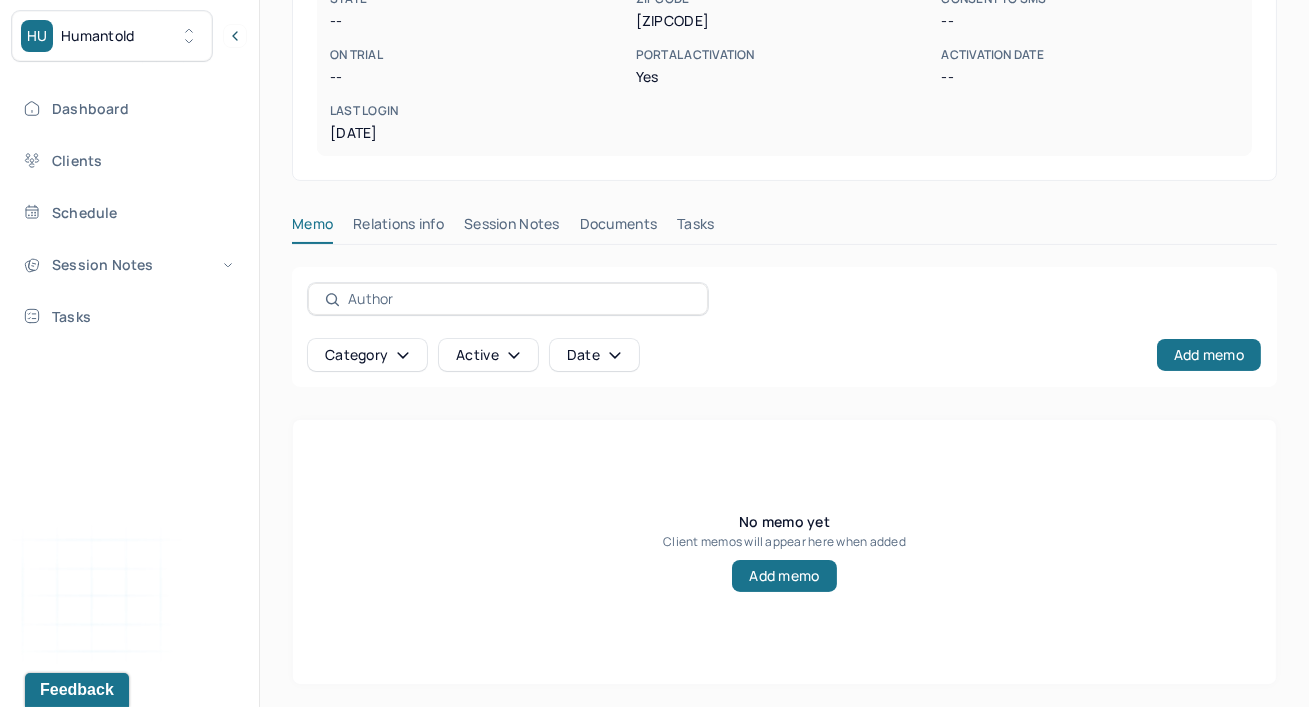 scroll, scrollTop: 561, scrollLeft: 0, axis: vertical 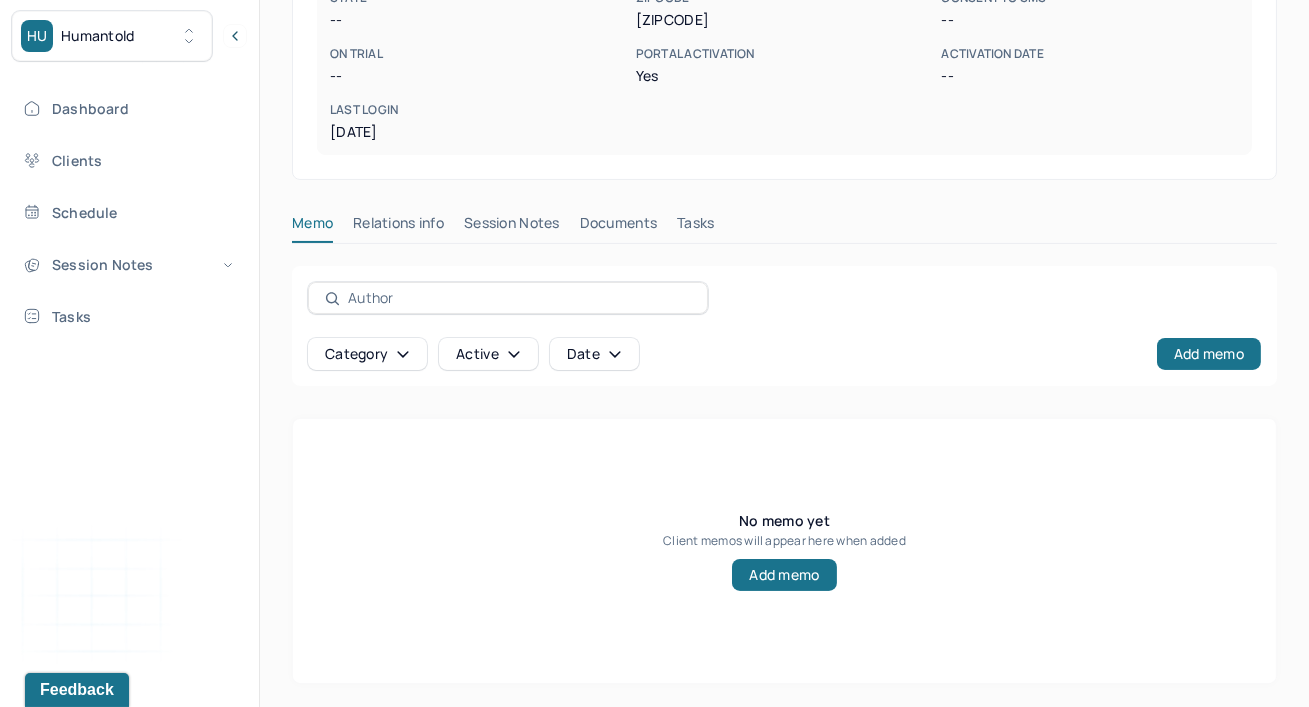 click on "Relations info" at bounding box center (398, 227) 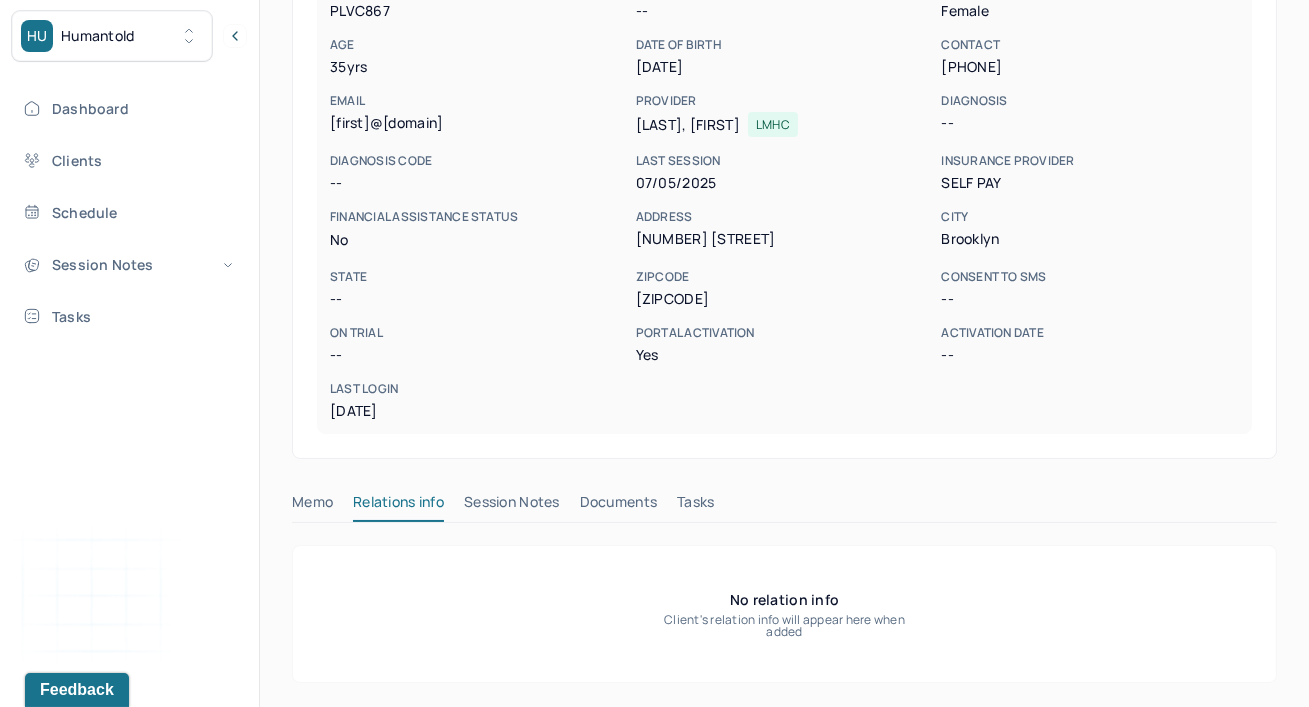 scroll, scrollTop: 281, scrollLeft: 0, axis: vertical 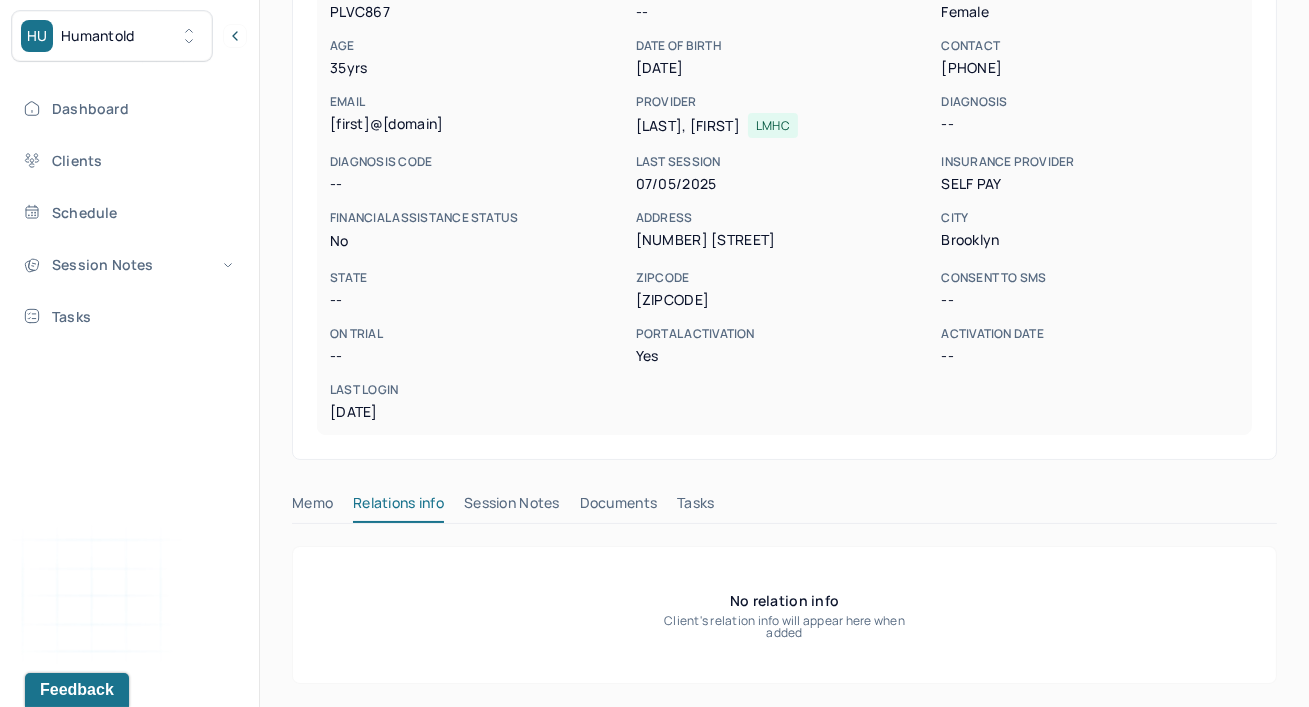 click on "Documents" at bounding box center [619, 507] 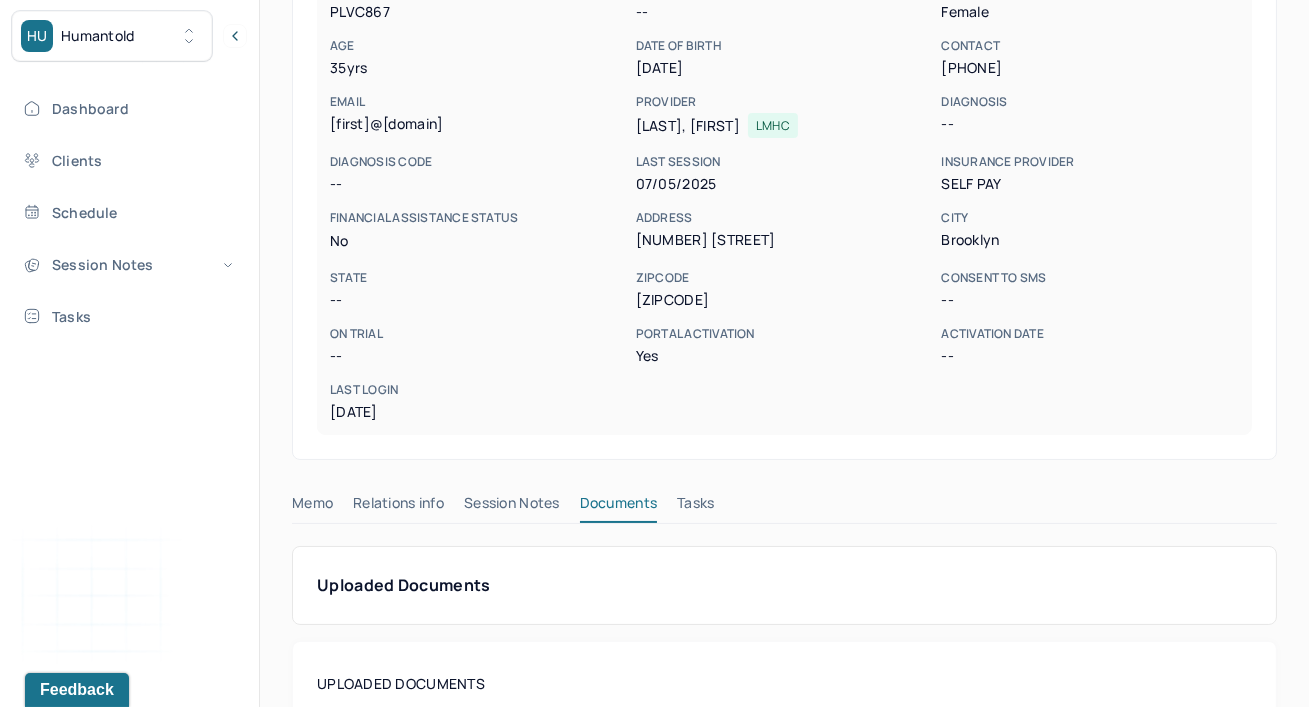 click on "[LAST], [FIRST] Portal active -- CLIENT CHART NUMBER PLVC867 PREFERRED NAME -- SEX female AGE 35 yrs DATE OF BIRTH [DATE] CONTACT [PHONE] EMAIL [FIRST]@[DOMAIN] PROVIDER [LAST], [FIRST] LMHC DIAGNOSIS -- DIAGNOSIS CODE -- LAST SESSION [DATE] insurance provider Self Pay FINANCIAL ASSISTANCE STATUS no Address [NUMBER] [STREET] City Brooklyn State -- Zipcode [ZIPCODE] Consent to Sms -- On Trial -- Portal Activation Yes Activation Date -- Last Login [DATE] Memo Relations info Session Notes Documents Tasks Uploaded Documents UPLOADED DOCUMENTS UPLOADED DOCUMENTS No documents yet Client documents will appear here when added" at bounding box center [784, 393] 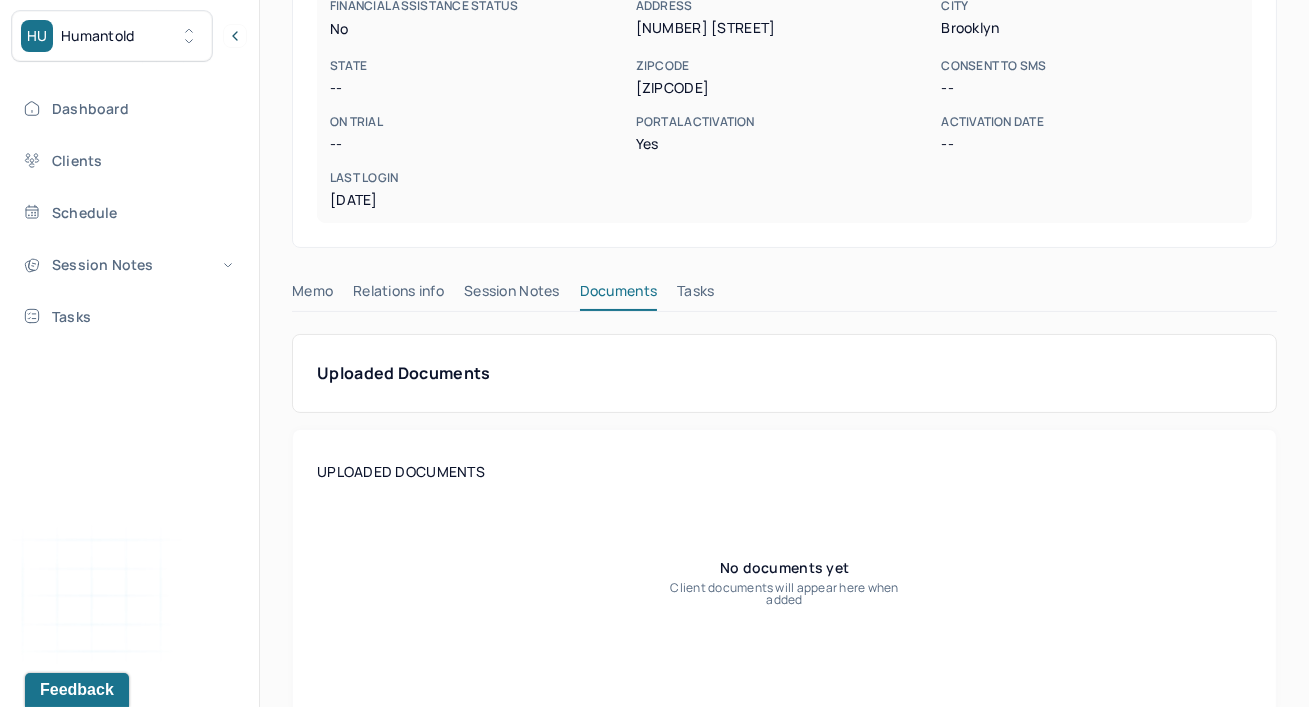 scroll, scrollTop: 524, scrollLeft: 0, axis: vertical 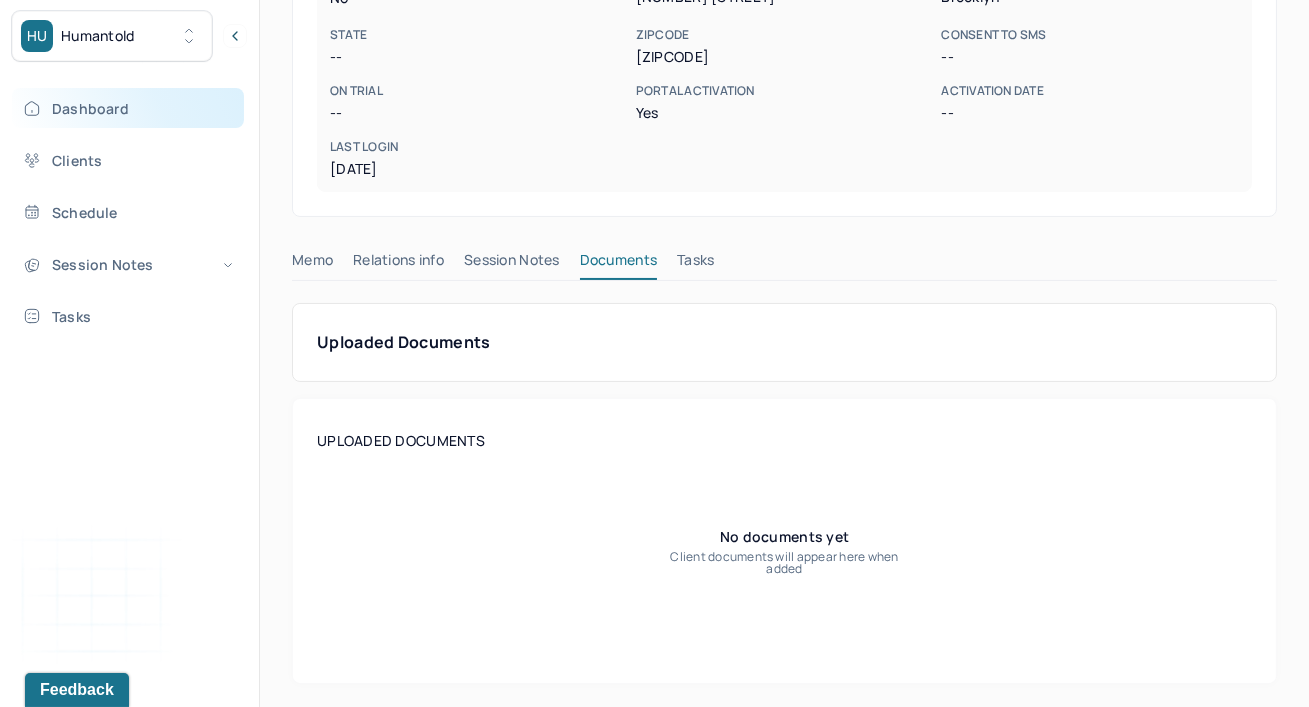 click on "Dashboard" at bounding box center [128, 108] 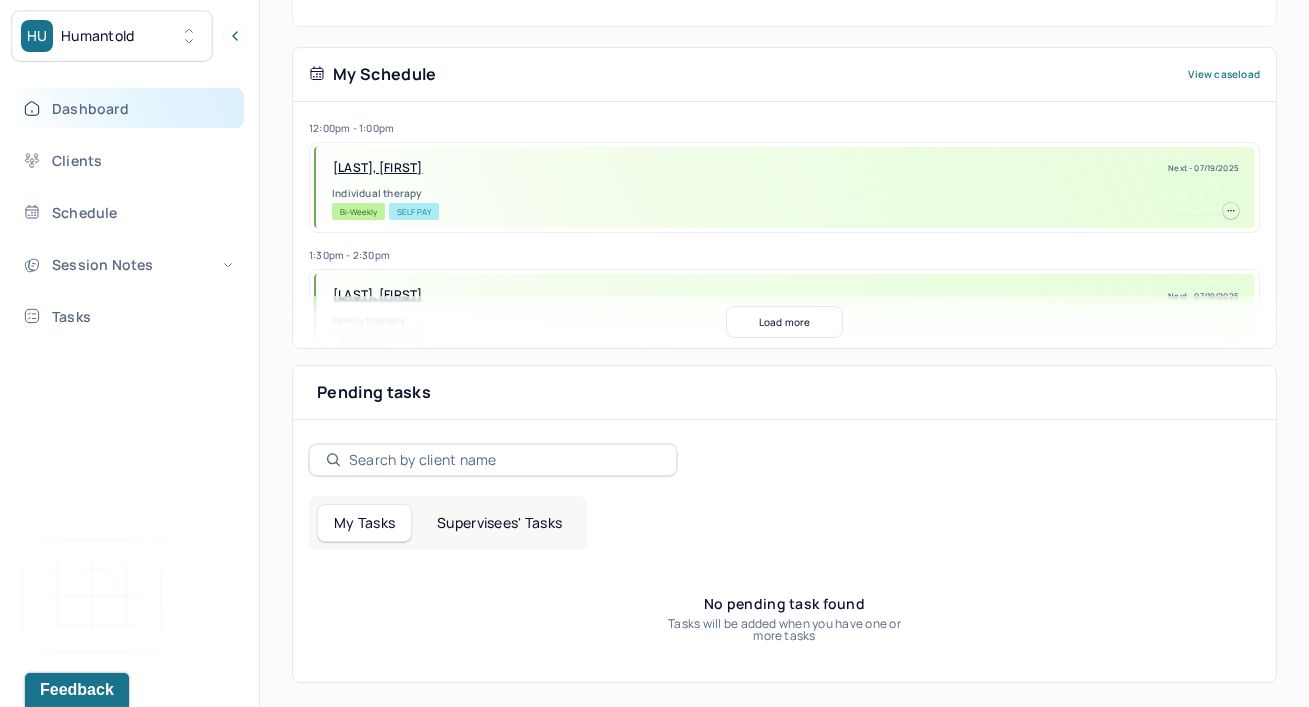 scroll, scrollTop: 416, scrollLeft: 0, axis: vertical 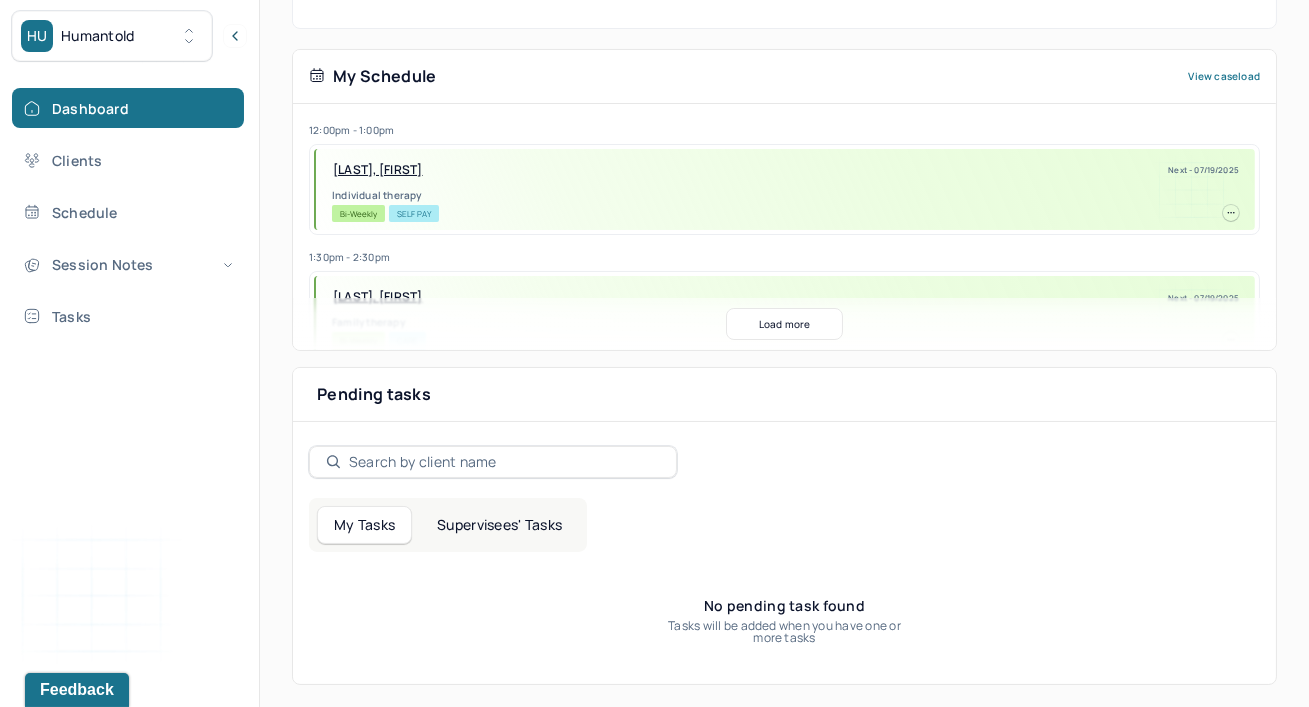 click on "12:00pm - 1:00pm [LAST], [FIRST] Next - [DATE] Individual therapy Bi-Weekly Self Pay 1:30pm - 2:30pm [LAST], [FIRST] Next - [DATE] Family therapy Bi-Weekly CARE 6:00pm - 7:00pm [FIRST], [FIRST] Next - [DATE] Individual therapy Bi-Weekly CARE 7:00pm - 8:00pm [LAST], [FIRST] Next - [DATE] Family therapy Bi-Weekly BCBS 7:00pm - 8:00pm [LAST], [FIRST] Next - [DATE] Individual therapy Bi-Weekly CARE 7:30pm - 8:30pm [LAST] [LAST], [FIRST] Next - [DATE] Individual therapy Bi-Weekly CARE 6:00pm - 7:00pm [LAST], [FIRST] Next - [DATE] Individual therapy Bi-Weekly CARE 6:30pm - 7:30pm [LAST], [FIRST] Next - [DATE] Individual therapy Bi-Weekly CARE" at bounding box center (784, 254) 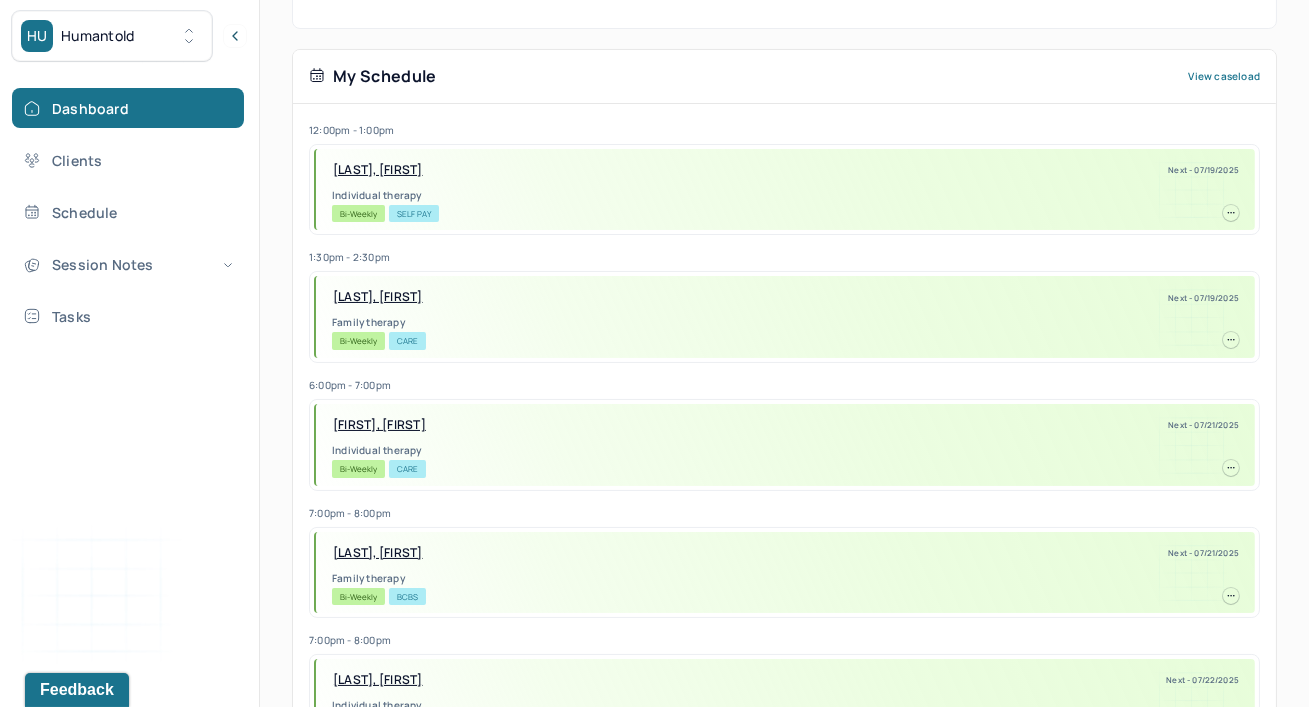 click on "1:30pm - 2:30pm" at bounding box center [784, 257] 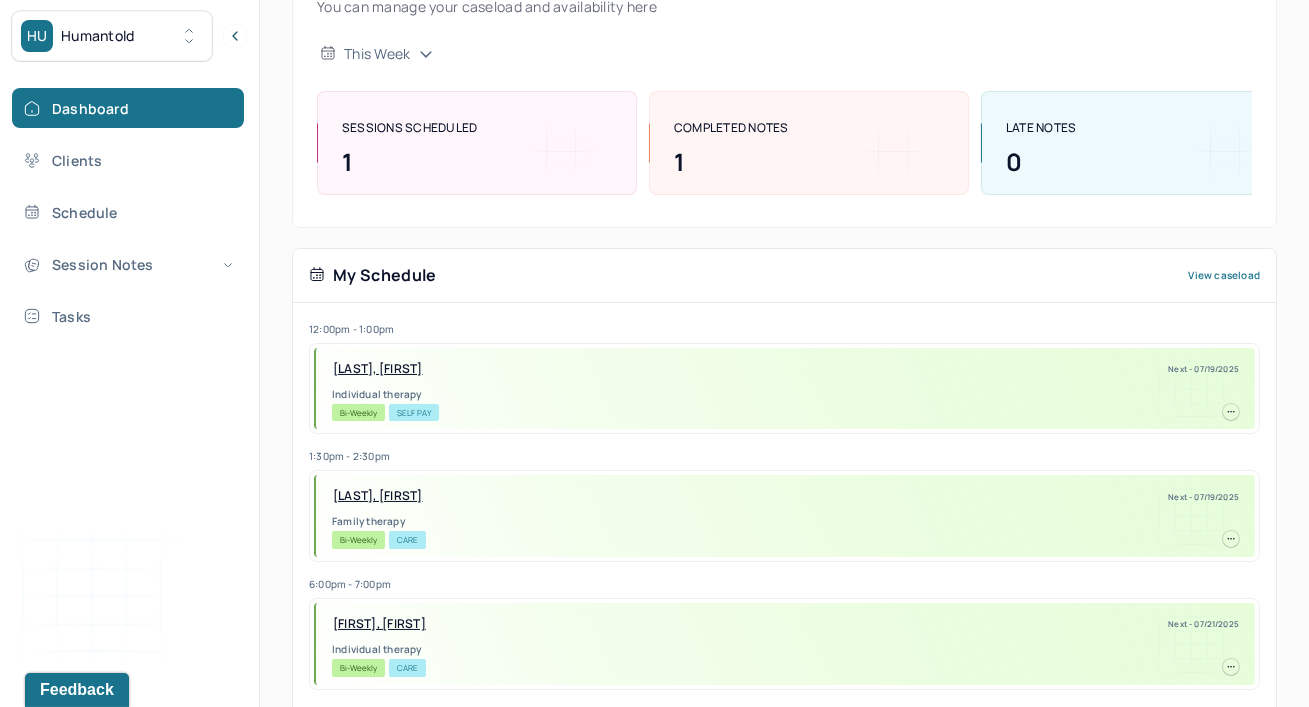 scroll, scrollTop: 161, scrollLeft: 0, axis: vertical 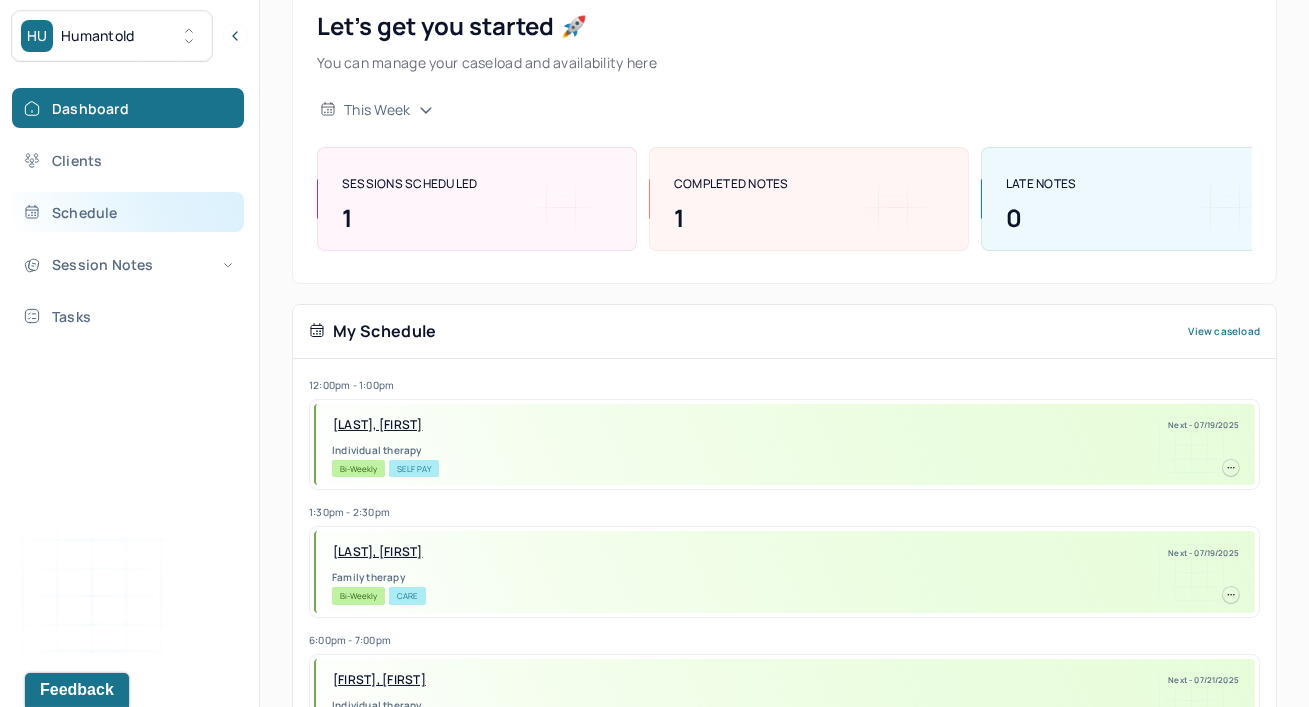 click on "Schedule" at bounding box center [128, 212] 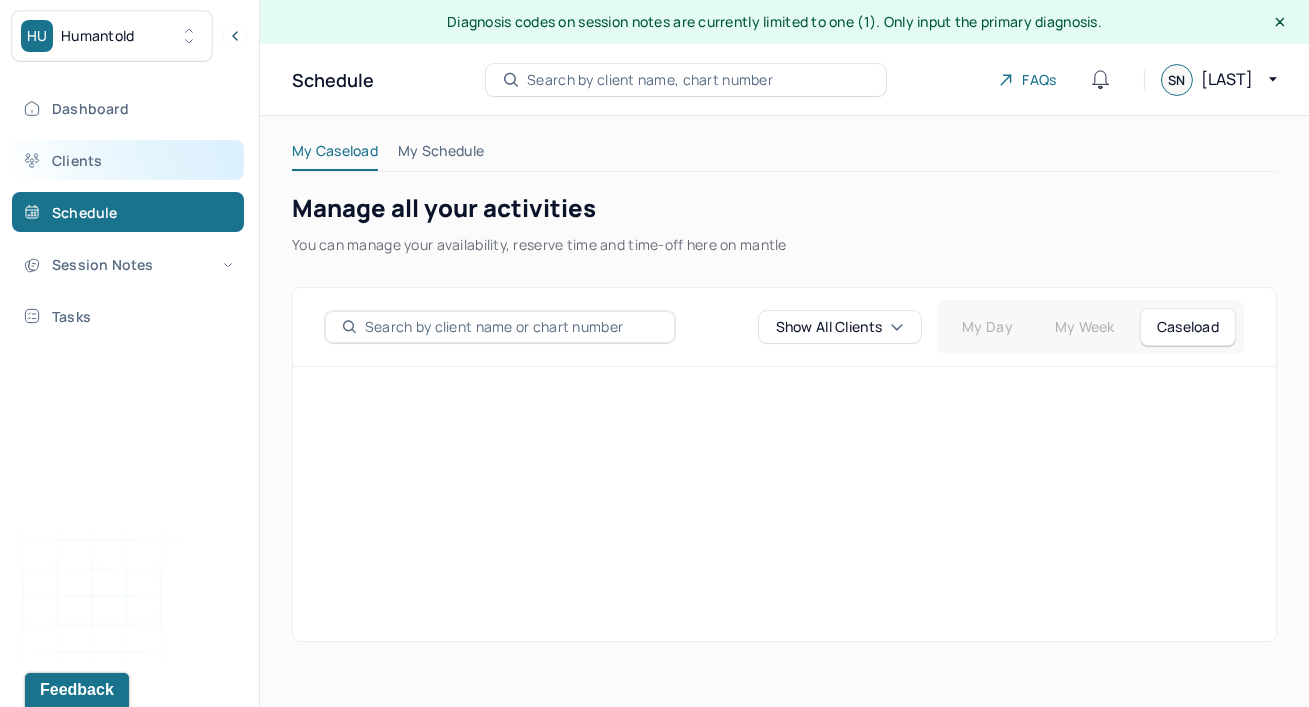 click on "Clients" at bounding box center (128, 160) 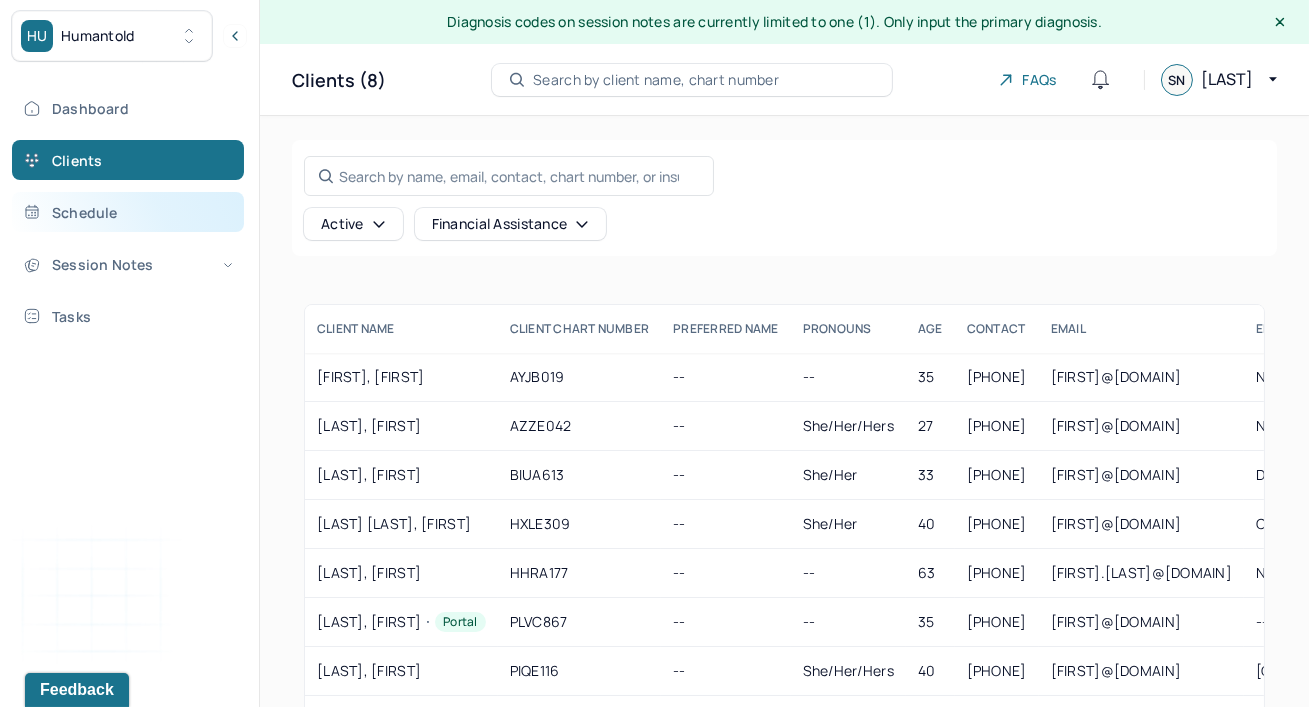 click on "Schedule" at bounding box center [128, 212] 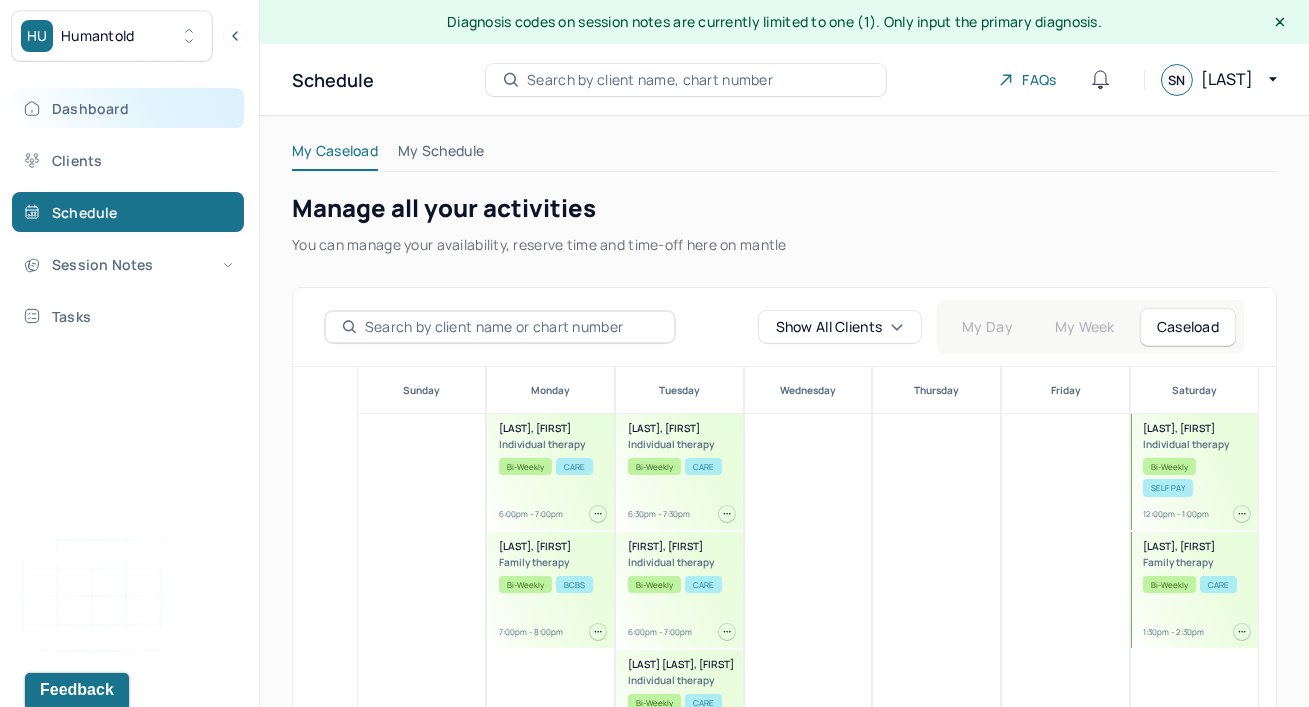 click on "Dashboard" at bounding box center [128, 108] 